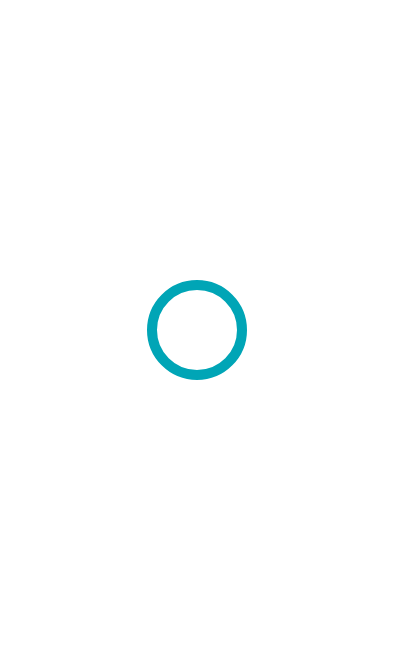 scroll, scrollTop: 0, scrollLeft: 0, axis: both 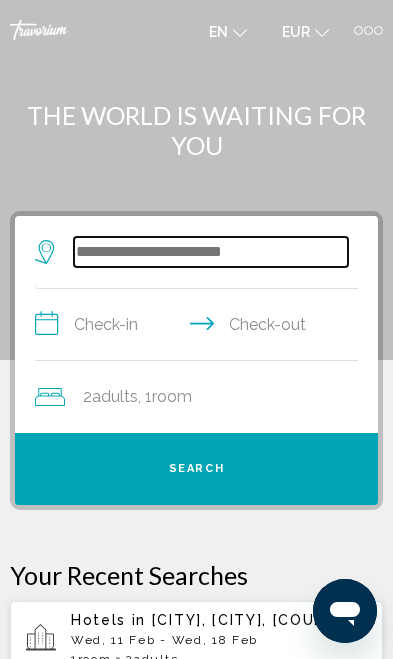 click at bounding box center [211, 252] 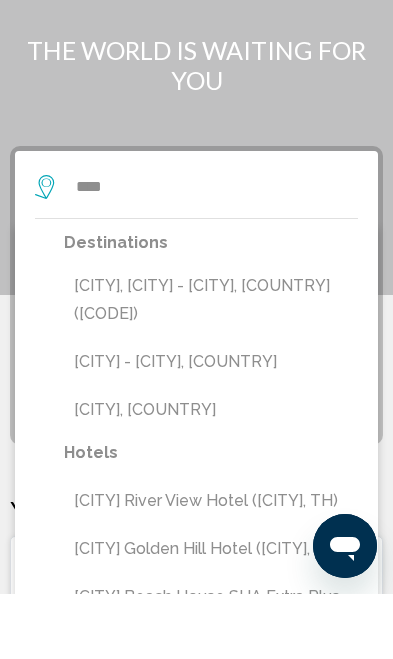 click on "[CITY] - [CITY], [COUNTRY]" at bounding box center [211, 427] 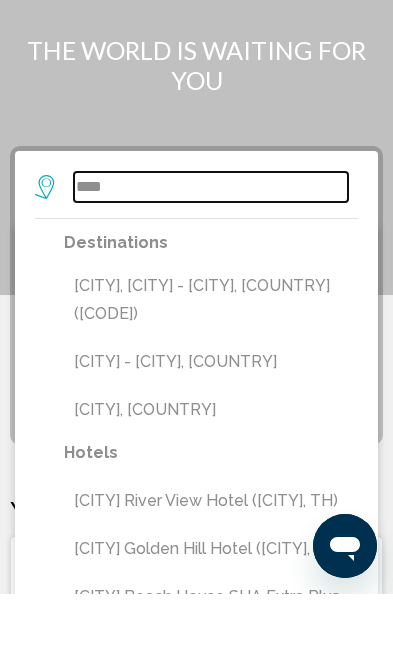 type on "**********" 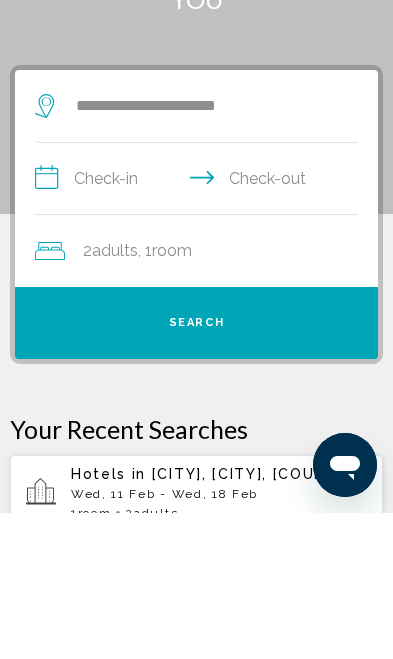 click on "**********" at bounding box center (200, 327) 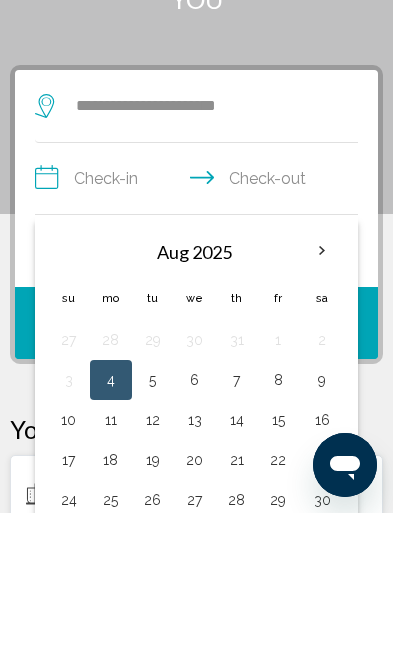 scroll, scrollTop: 146, scrollLeft: 0, axis: vertical 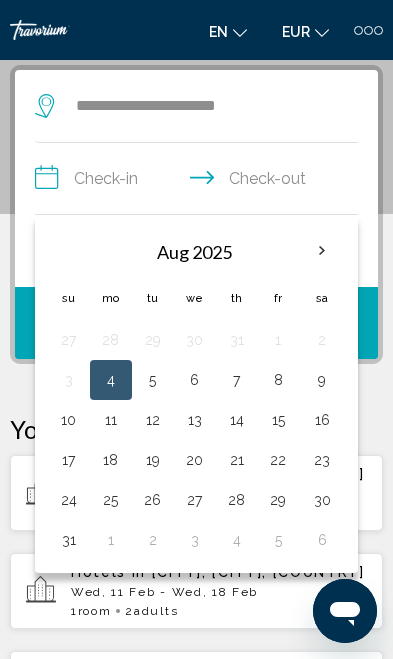 click at bounding box center (322, 251) 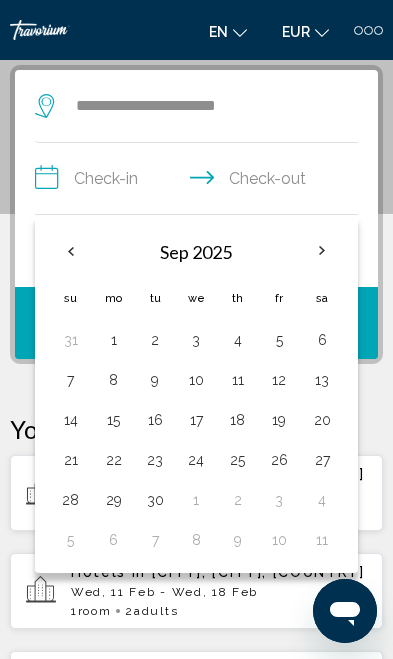 click at bounding box center [322, 251] 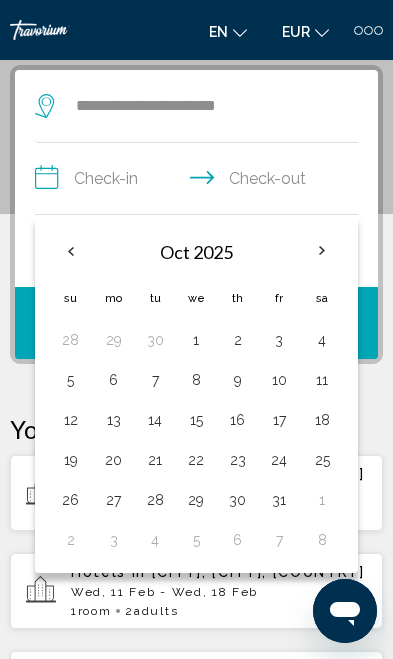 click at bounding box center (322, 251) 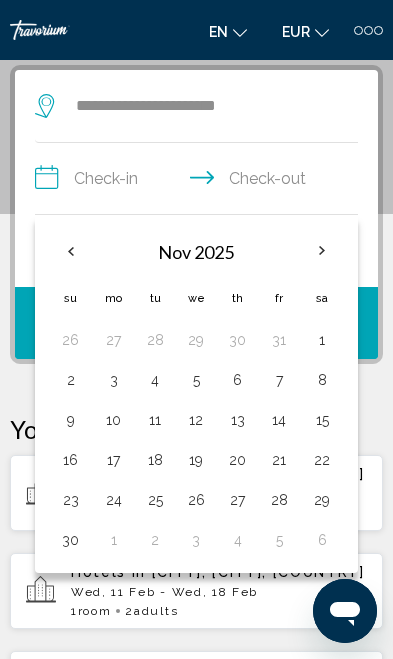 click at bounding box center [322, 251] 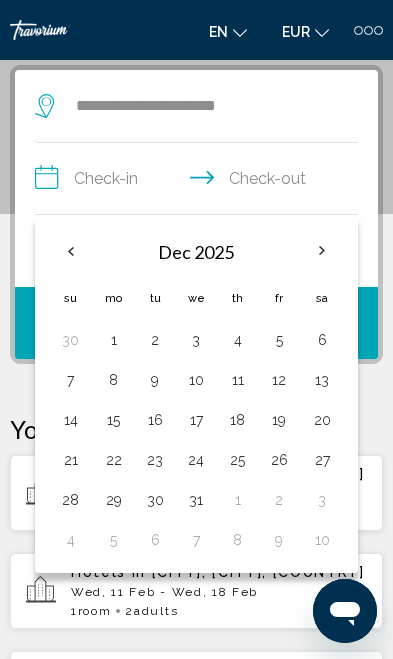 click at bounding box center (322, 251) 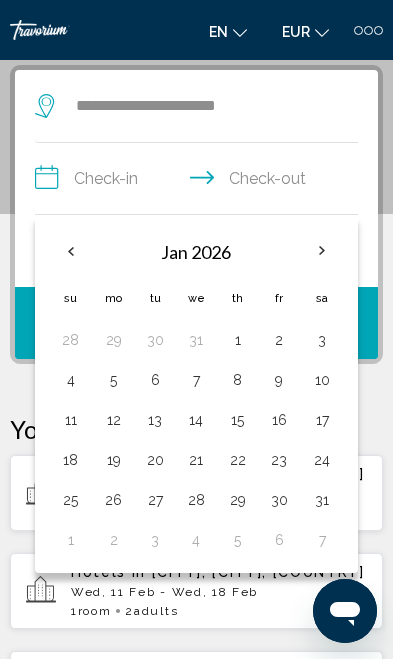 click on "18" at bounding box center [70, 460] 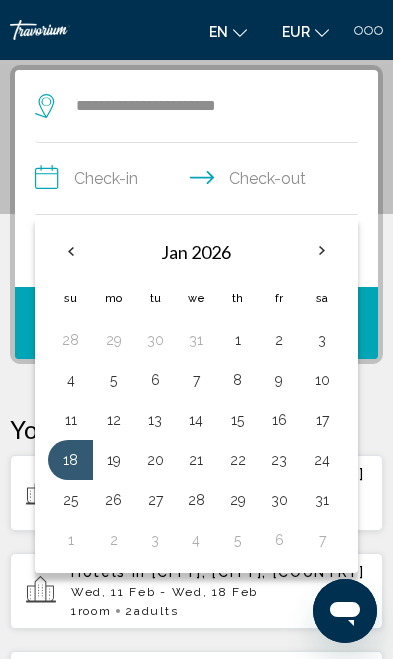 click on "25" at bounding box center [70, 500] 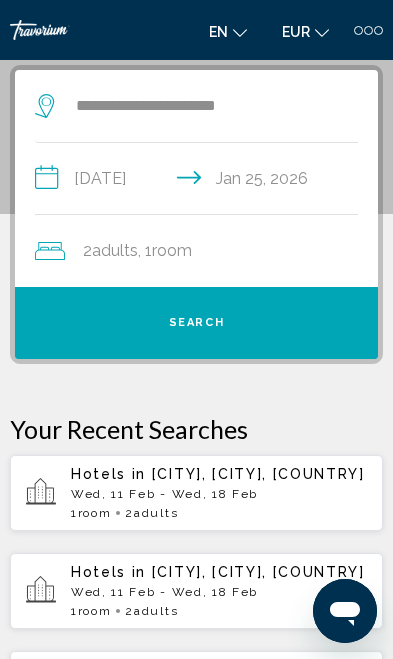click on "Search" at bounding box center (196, 323) 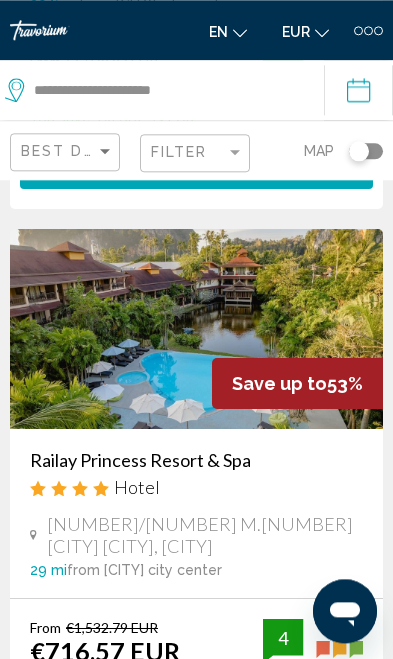 scroll, scrollTop: 604, scrollLeft: 0, axis: vertical 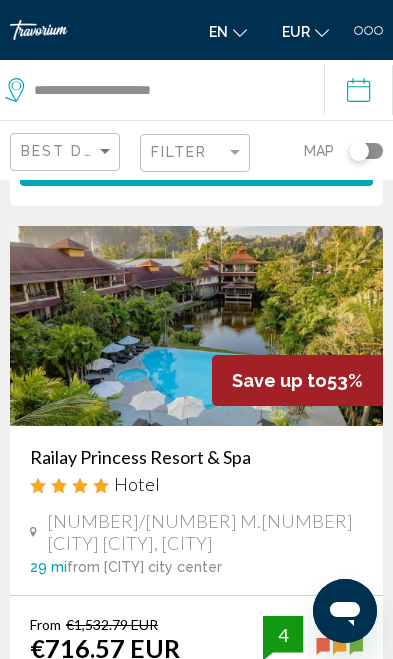 click at bounding box center (196, 326) 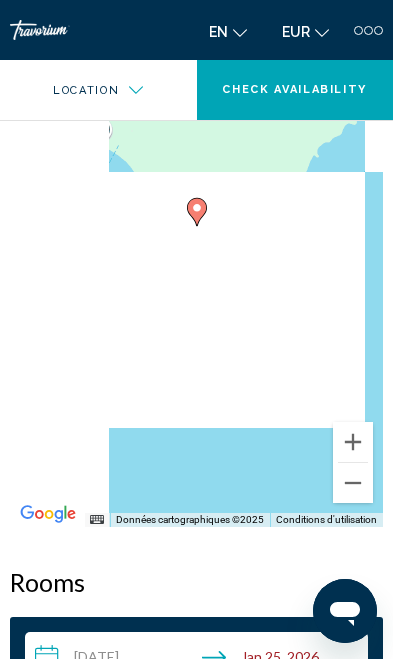 scroll, scrollTop: 1907, scrollLeft: 0, axis: vertical 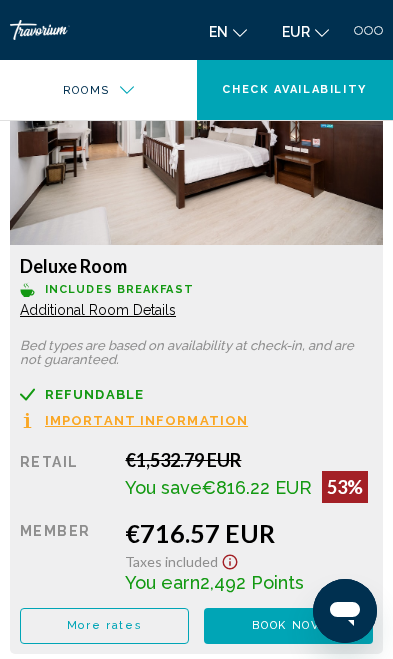 click on "More rates" at bounding box center [105, 625] 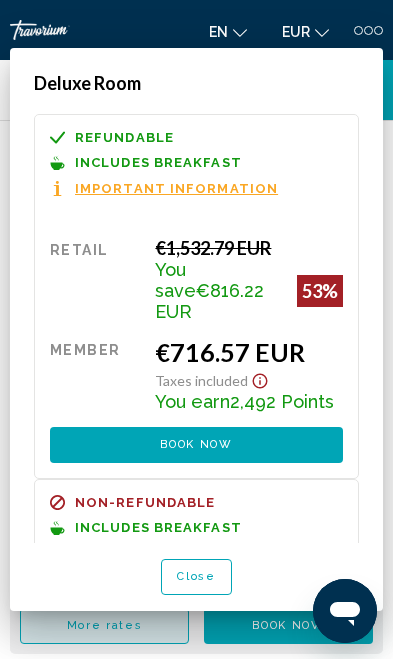 scroll, scrollTop: 0, scrollLeft: 0, axis: both 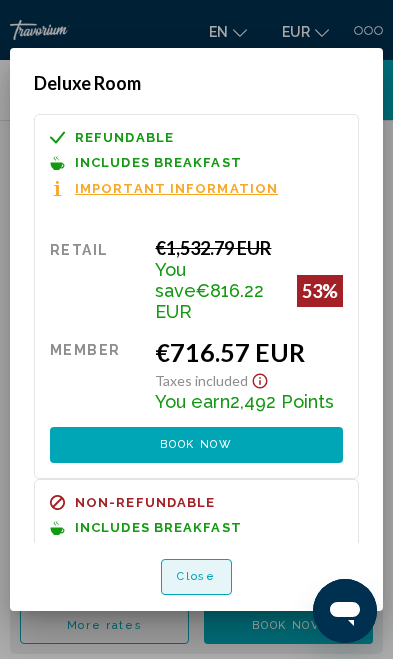 click on "Close" at bounding box center [196, 577] 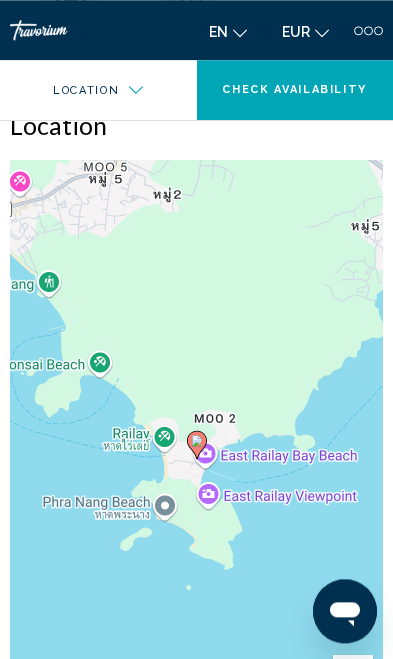 scroll, scrollTop: 1667, scrollLeft: 0, axis: vertical 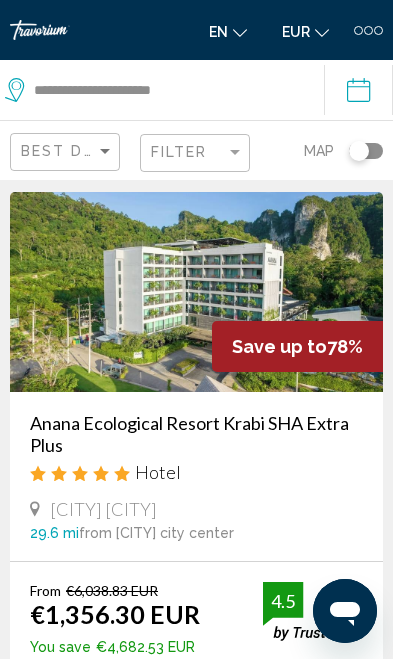 click on "Save up to  78%" at bounding box center (297, 346) 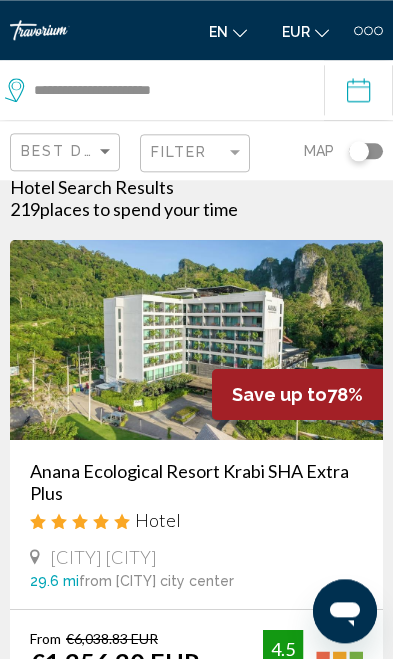 scroll, scrollTop: 24, scrollLeft: 0, axis: vertical 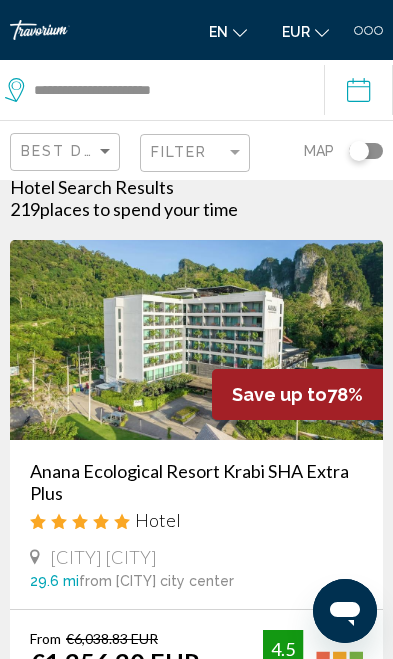 click on "Save up to" at bounding box center (279, 394) 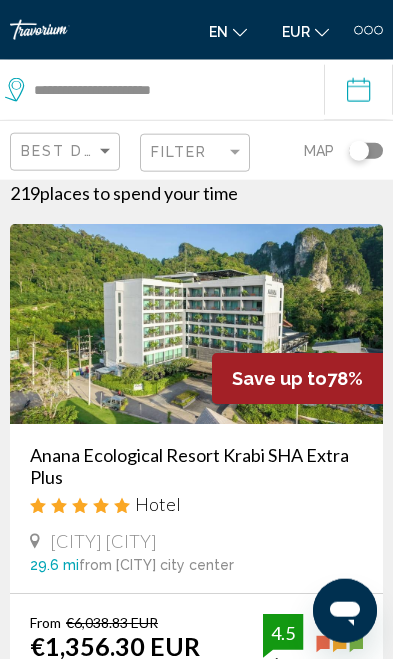scroll, scrollTop: 45, scrollLeft: 0, axis: vertical 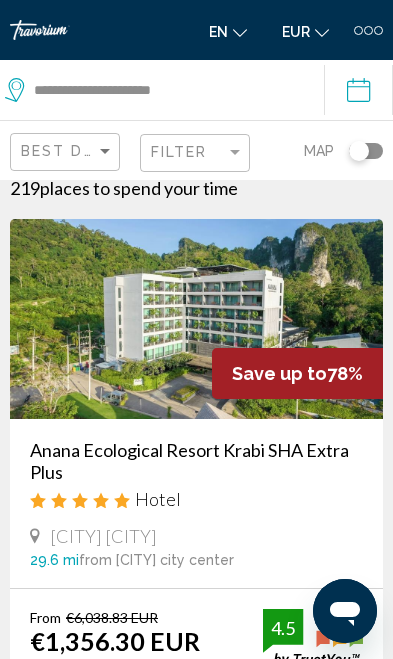 click on "The [HOTEL NAME]" at bounding box center (196, 461) 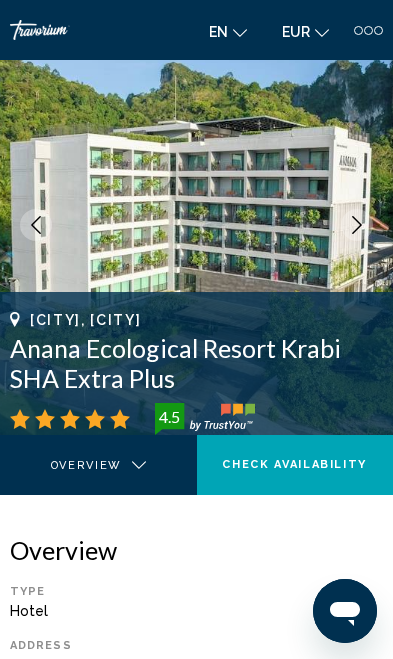 scroll, scrollTop: 0, scrollLeft: 0, axis: both 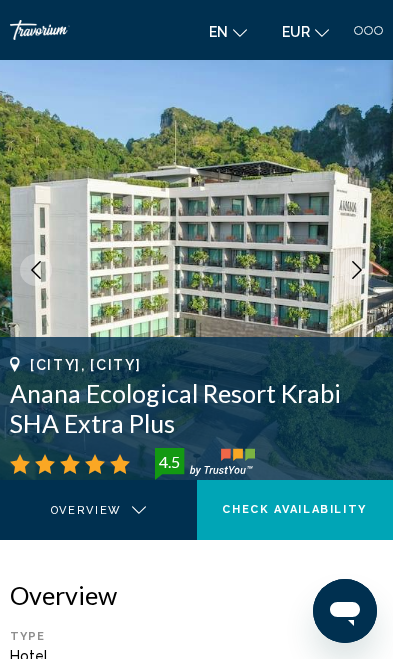 click at bounding box center (196, 270) 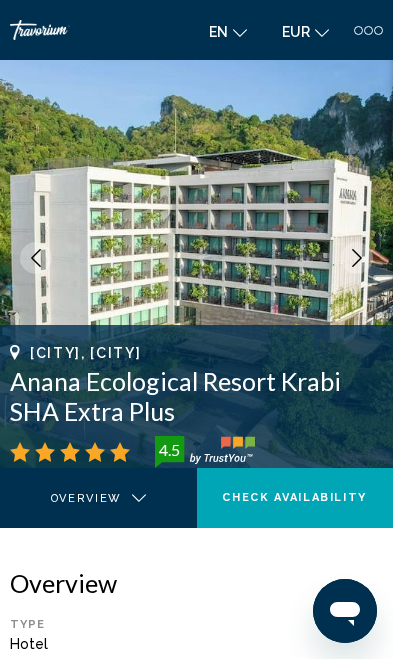 scroll, scrollTop: 21, scrollLeft: 0, axis: vertical 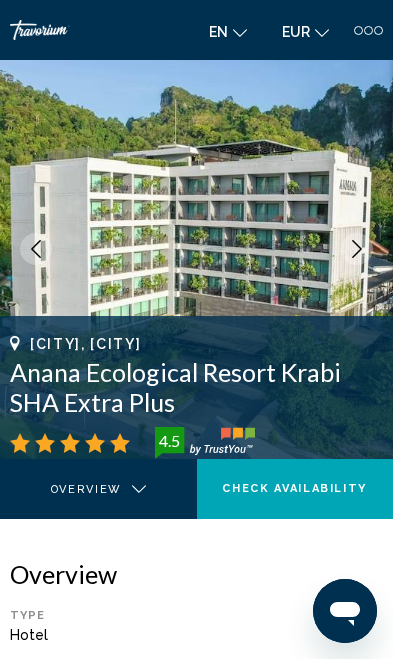 click on "The [HOTEL NAME]" at bounding box center [196, 387] 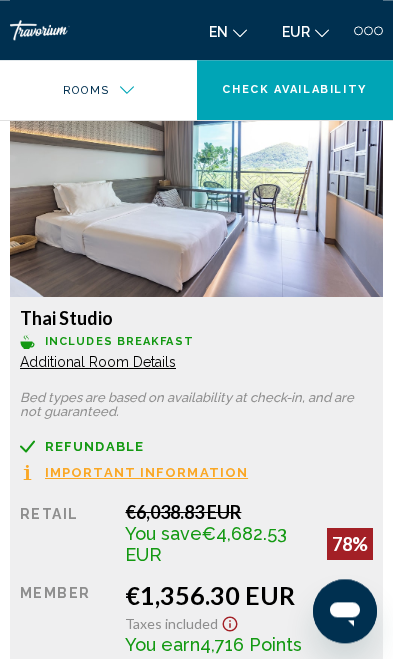 scroll, scrollTop: 2695, scrollLeft: 0, axis: vertical 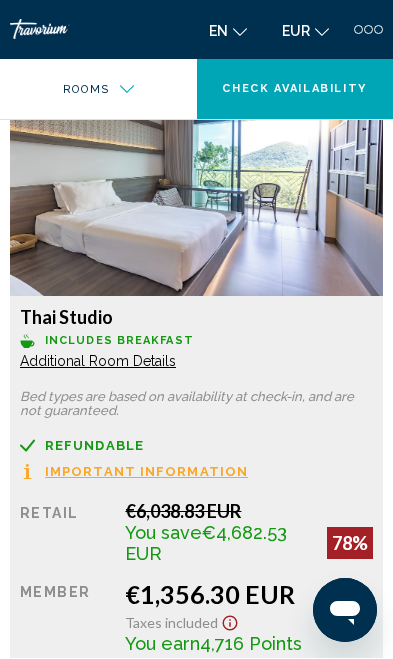 click on "Important Information" at bounding box center (146, 472) 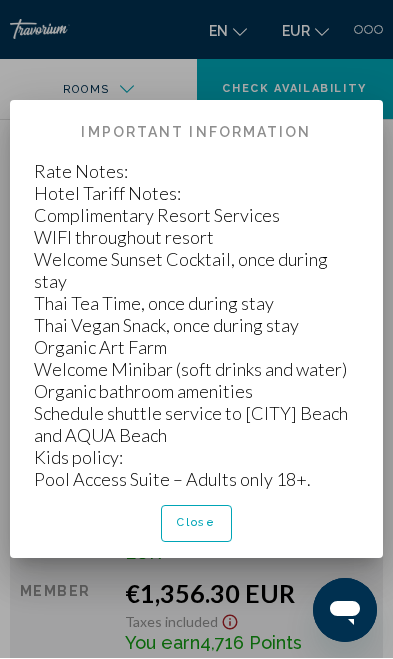 scroll, scrollTop: 0, scrollLeft: 0, axis: both 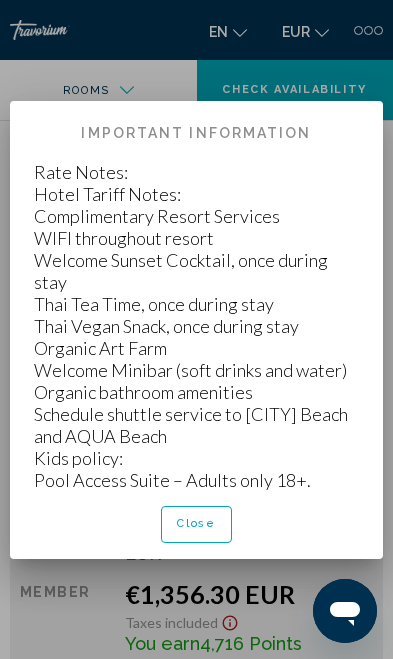 click on "Close" at bounding box center [196, 523] 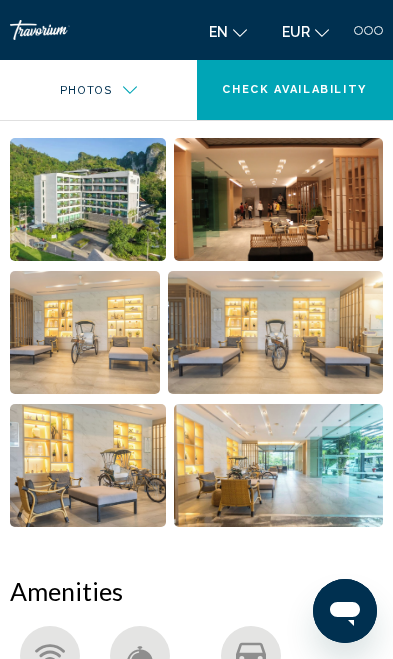 scroll, scrollTop: 859, scrollLeft: 0, axis: vertical 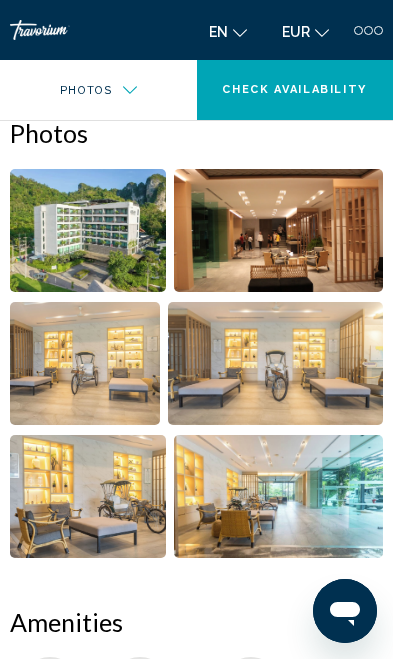 click at bounding box center [88, 230] 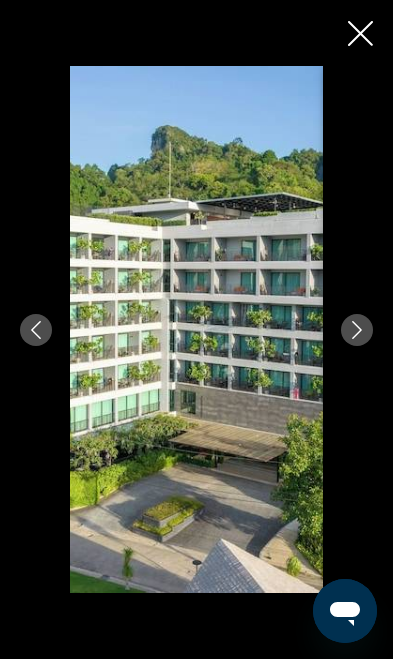 click 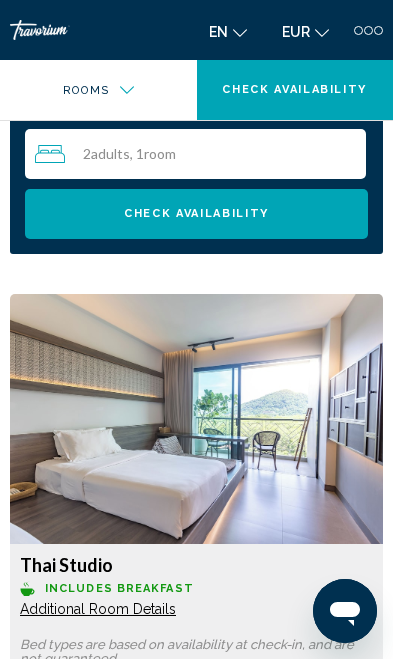 scroll, scrollTop: 2447, scrollLeft: 0, axis: vertical 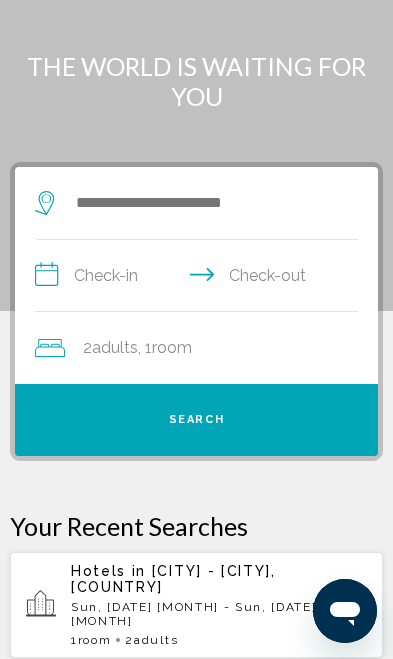 click on "Hotels in    [CITY] - [CITY], [COUNTRY] [DAY], [DATE] [MONTH] - [DAY], [DATE] [MONTH]  1  Room rooms 2  Adult Adults" at bounding box center (219, 605) 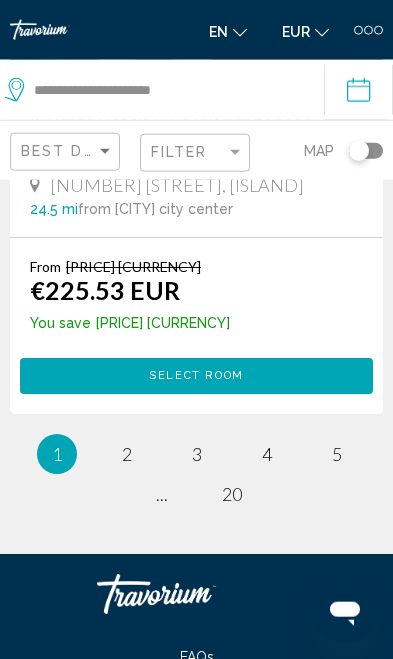 scroll, scrollTop: 6520, scrollLeft: 0, axis: vertical 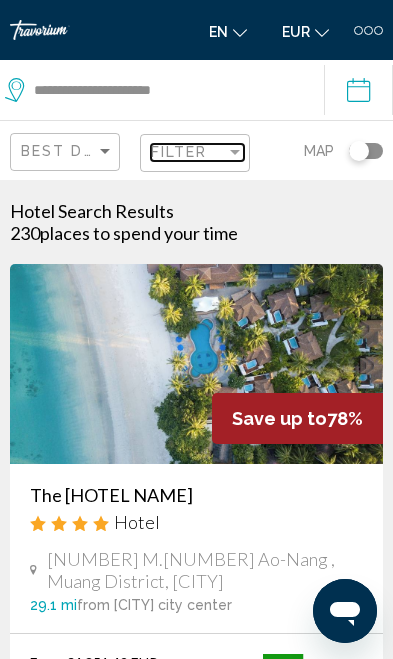 click on "Filter" at bounding box center [179, 152] 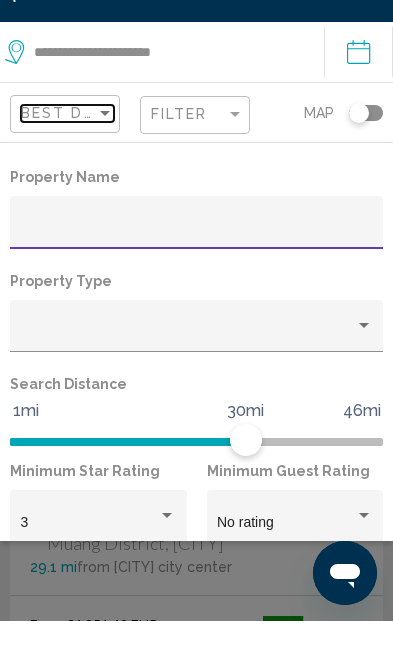 click on "Best Deals" at bounding box center (73, 151) 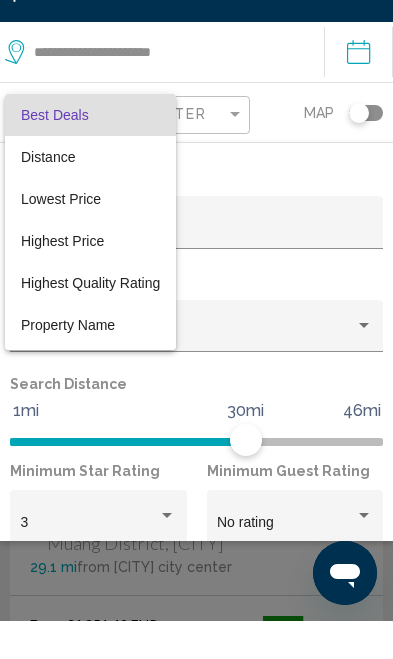 scroll, scrollTop: 38, scrollLeft: 0, axis: vertical 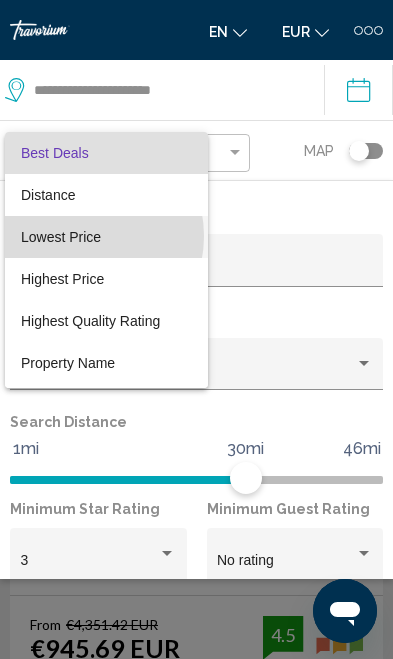 click on "Lowest Price" at bounding box center (61, 237) 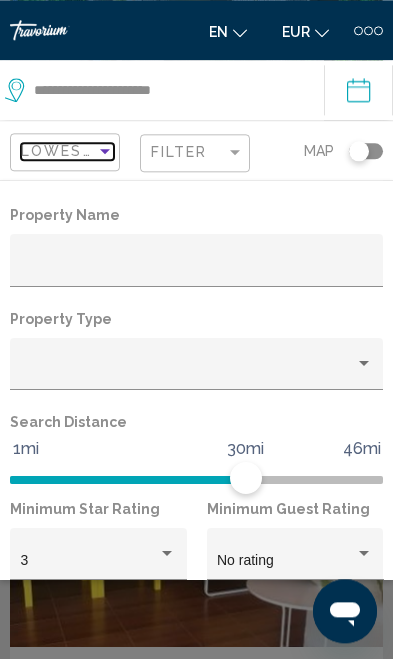scroll, scrollTop: 330, scrollLeft: 0, axis: vertical 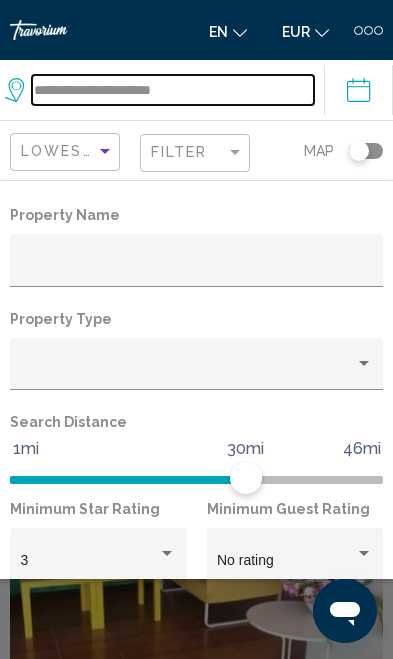 click on "**********" at bounding box center [173, 90] 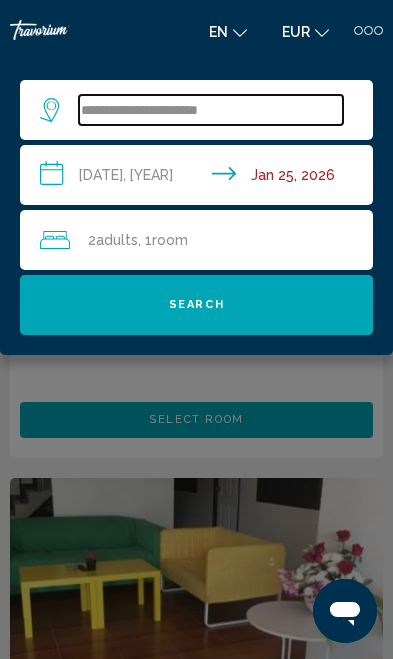 scroll, scrollTop: 248, scrollLeft: 0, axis: vertical 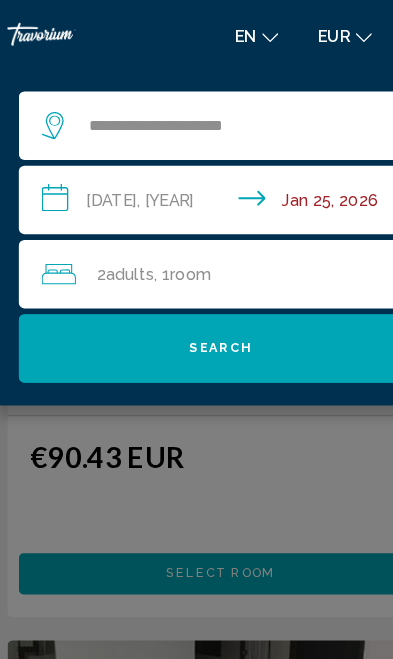 click on "Search" 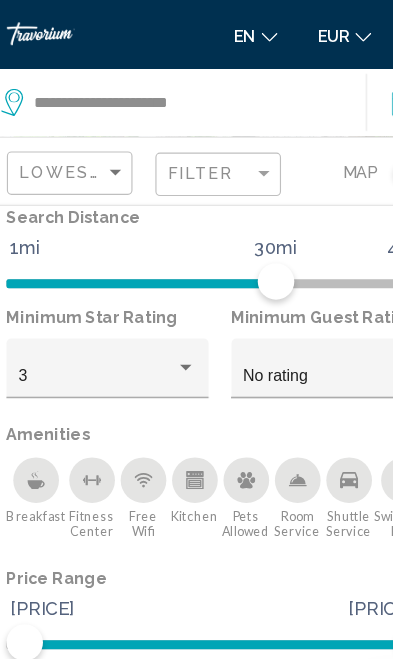 scroll, scrollTop: 231, scrollLeft: 0, axis: vertical 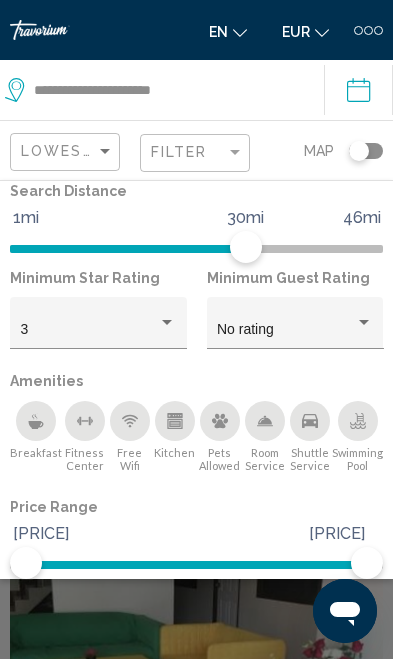 click on "Show Results" 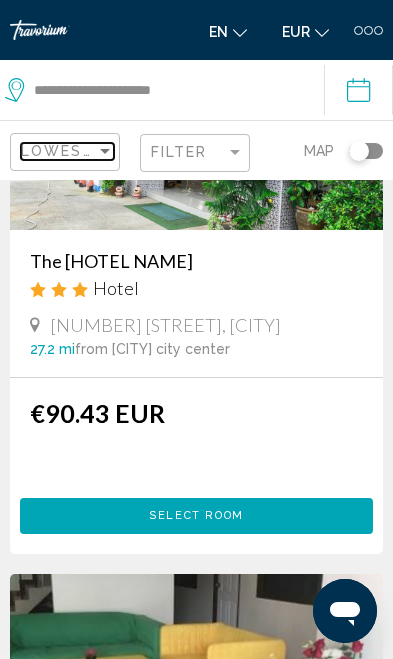 click on "Lowest Price" at bounding box center [85, 151] 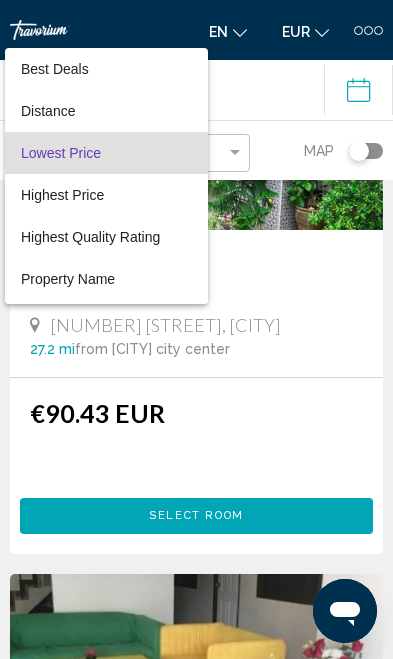 click at bounding box center [196, 329] 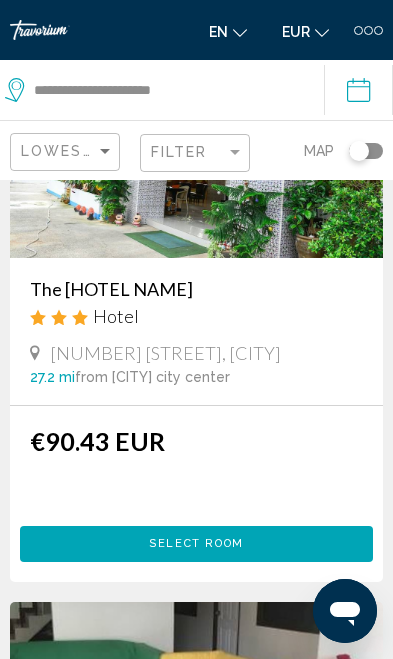 scroll, scrollTop: 0, scrollLeft: 0, axis: both 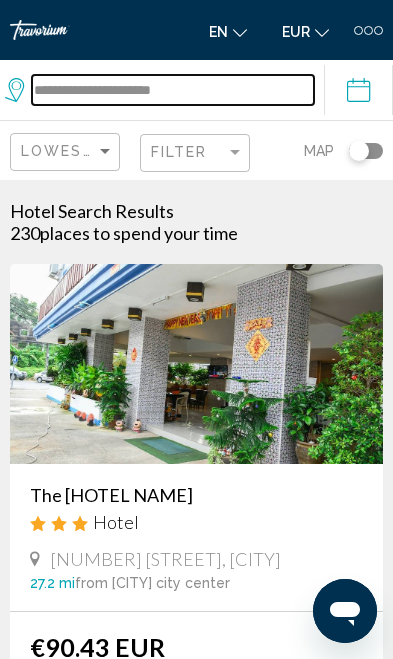 click on "**********" at bounding box center (173, 90) 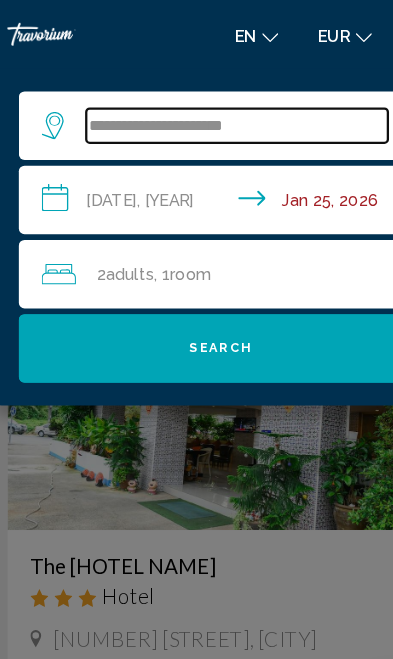 click on "**********" at bounding box center [211, 110] 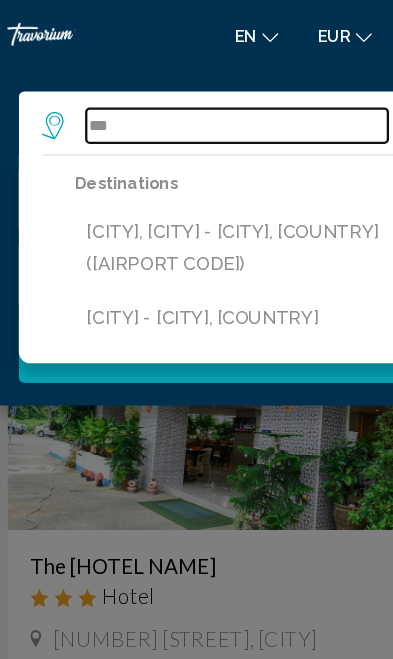 type on "**" 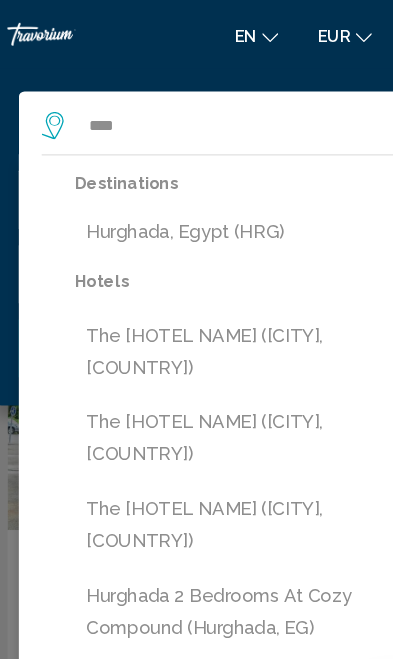 click on "Hurghada, Egypt (HRG)" at bounding box center (211, 203) 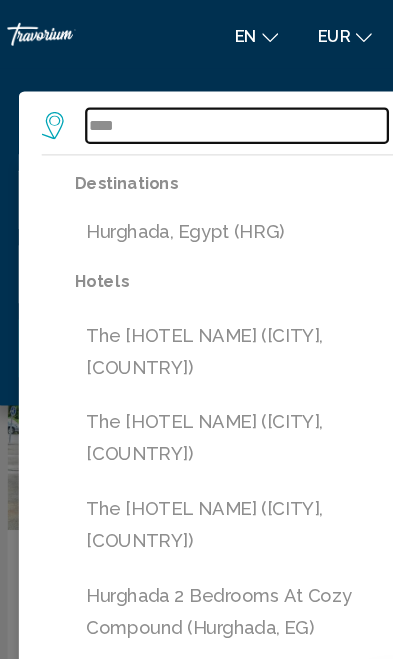 type on "**********" 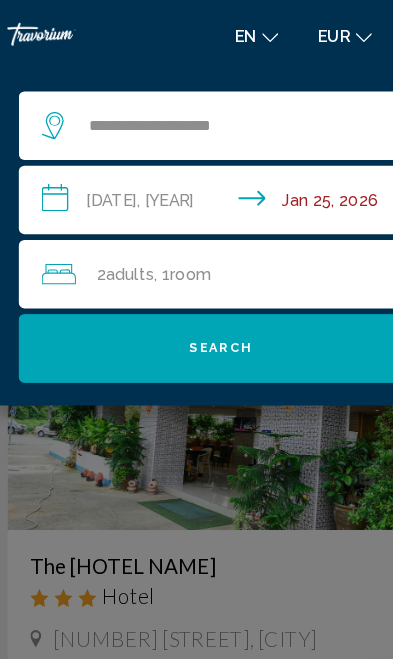 click on "**********" at bounding box center (200, 178) 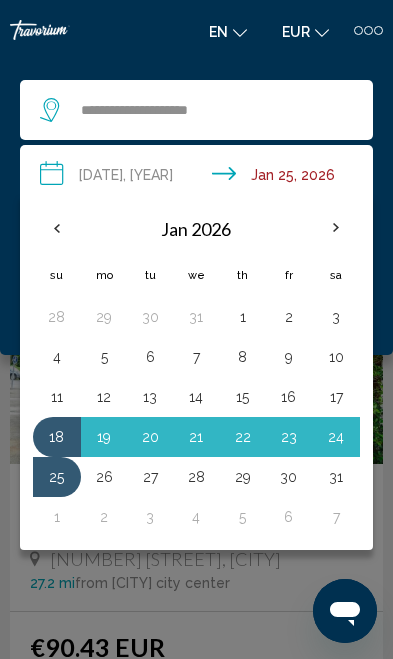 click at bounding box center [57, 228] 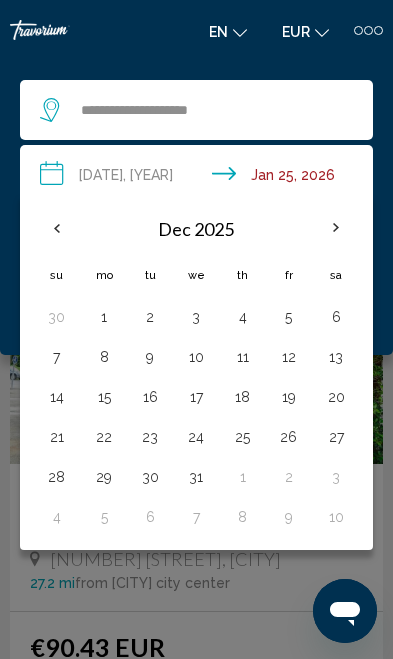 click at bounding box center (57, 228) 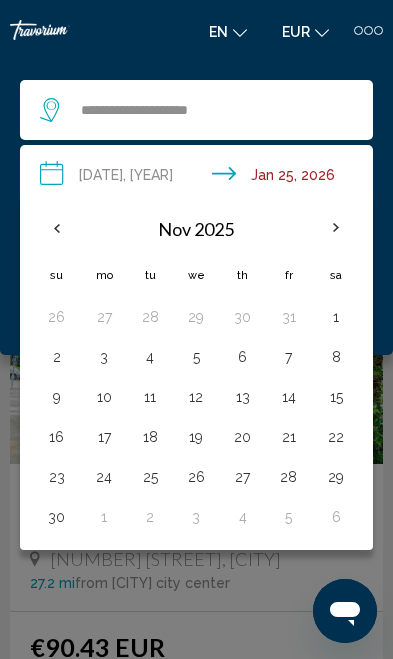 click at bounding box center [57, 228] 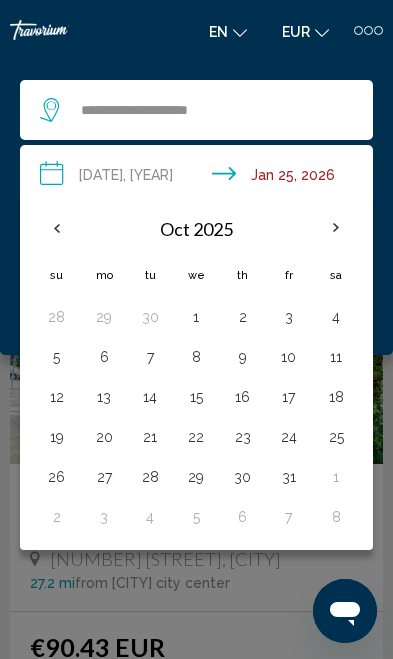 click at bounding box center (57, 228) 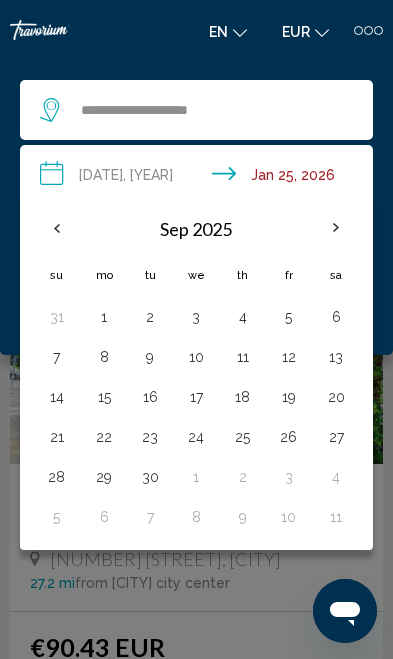 click on "15" at bounding box center (104, 397) 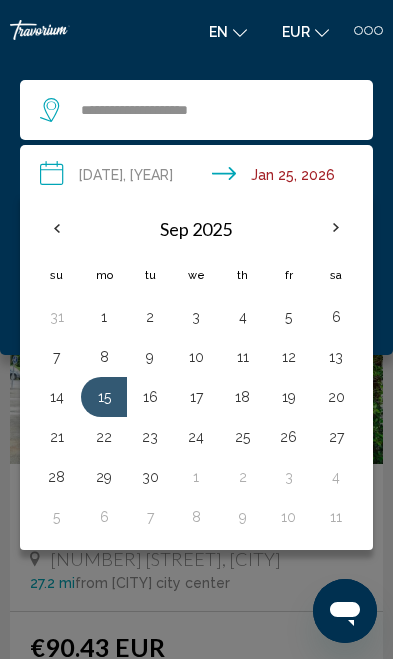 click on "30" at bounding box center [150, 477] 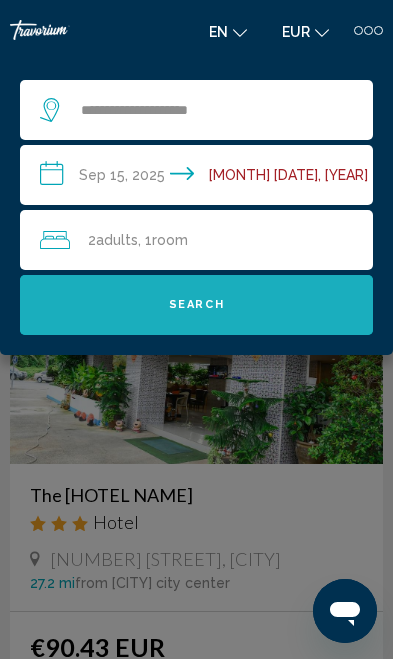 click on "Search" 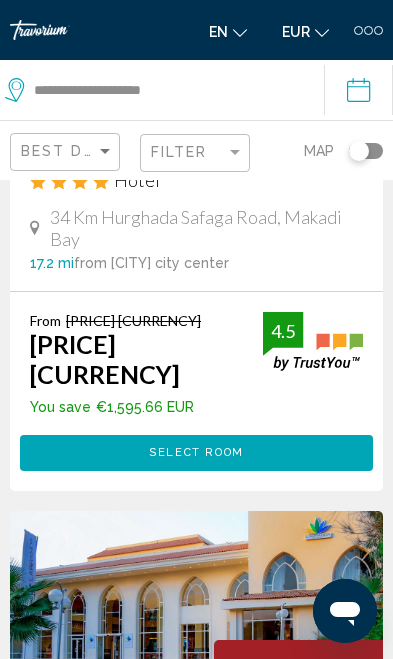 scroll, scrollTop: 331, scrollLeft: 0, axis: vertical 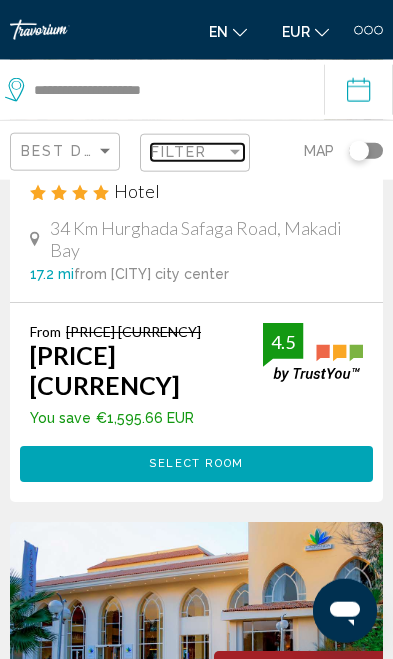 click on "Filter" at bounding box center (179, 152) 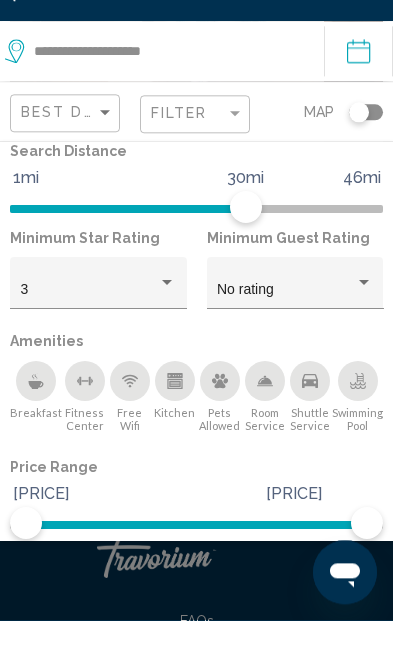 scroll, scrollTop: 231, scrollLeft: 0, axis: vertical 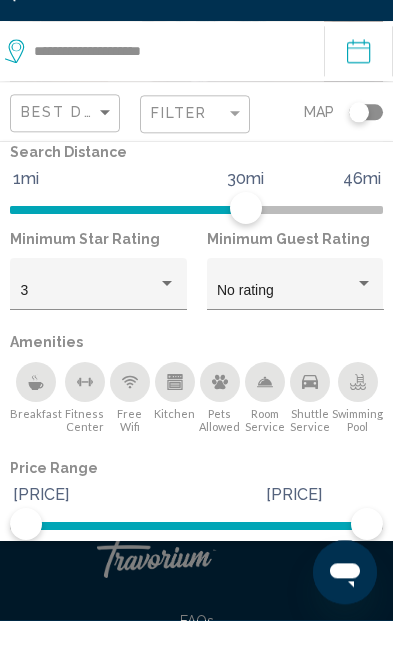 type on "********" 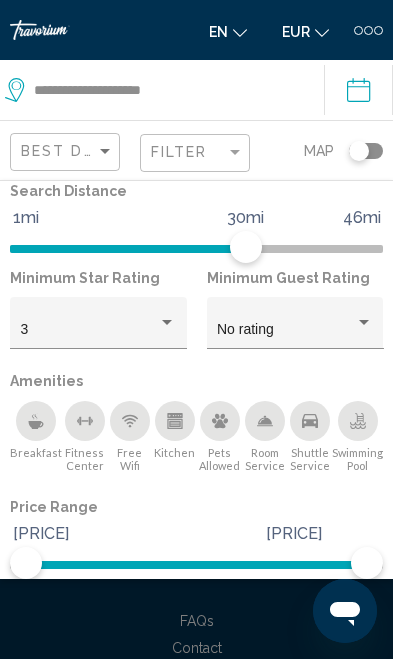 click on "Show Results" 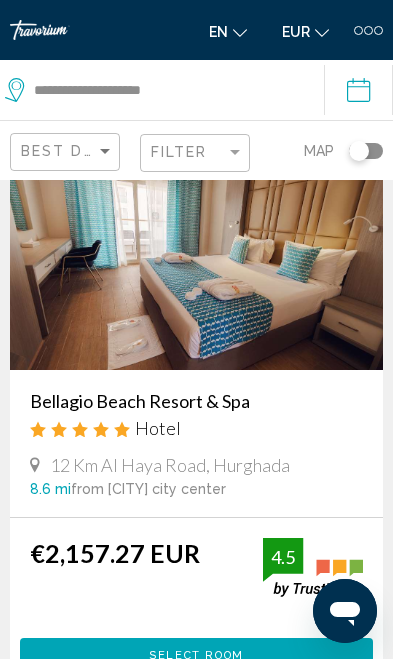 scroll, scrollTop: 97, scrollLeft: 0, axis: vertical 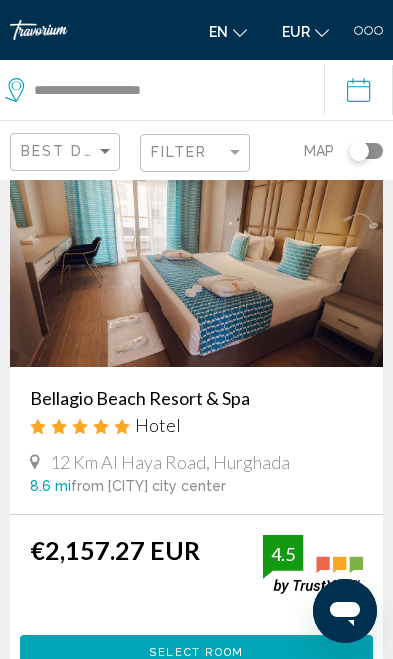 click on "Select Room" at bounding box center (196, 652) 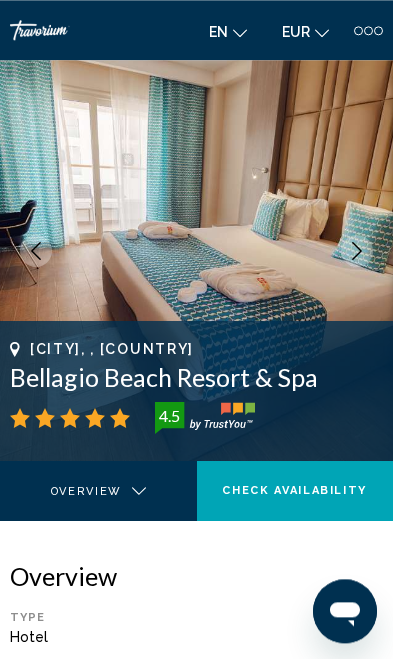 scroll, scrollTop: 0, scrollLeft: 0, axis: both 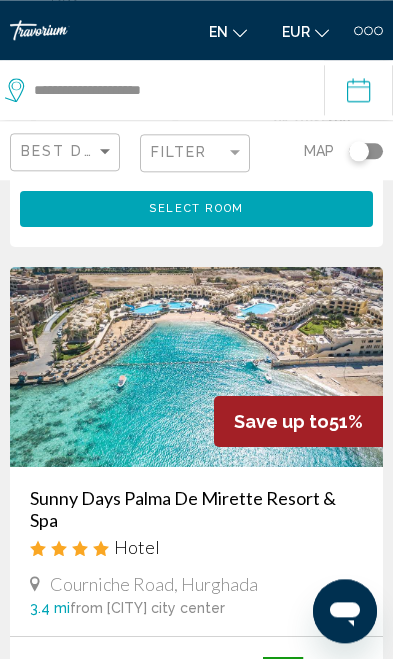click on "Save up to  51%" at bounding box center [298, 421] 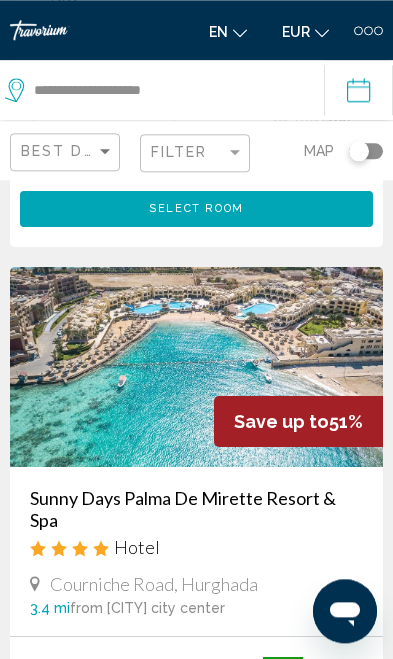 click at bounding box center (196, 367) 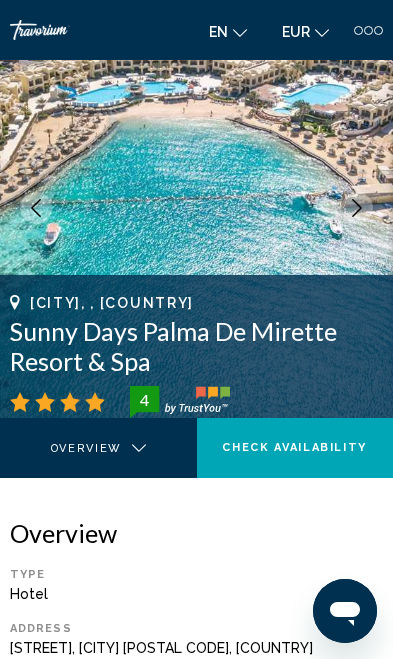 scroll, scrollTop: 80, scrollLeft: 0, axis: vertical 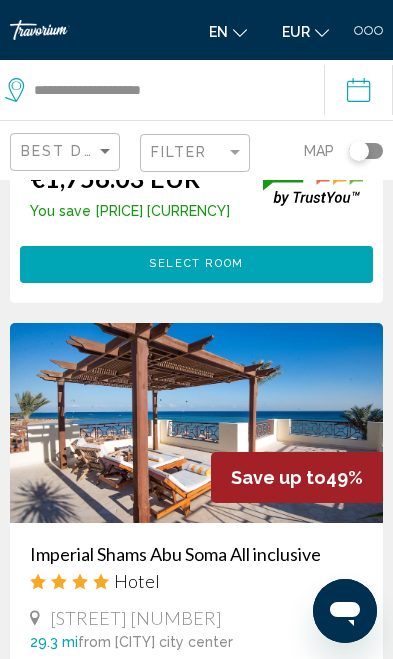 click on "Save up to" at bounding box center [278, 477] 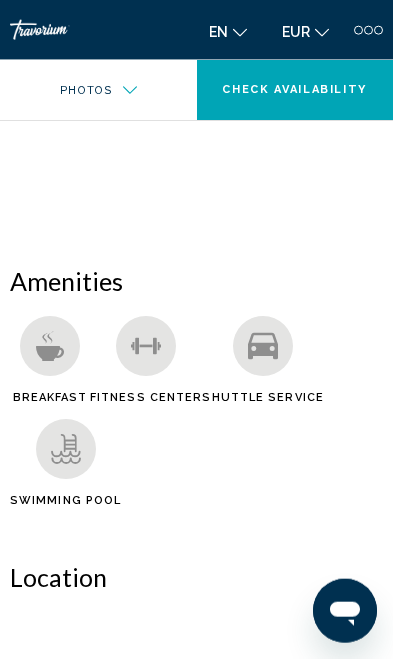 scroll, scrollTop: 1220, scrollLeft: 0, axis: vertical 